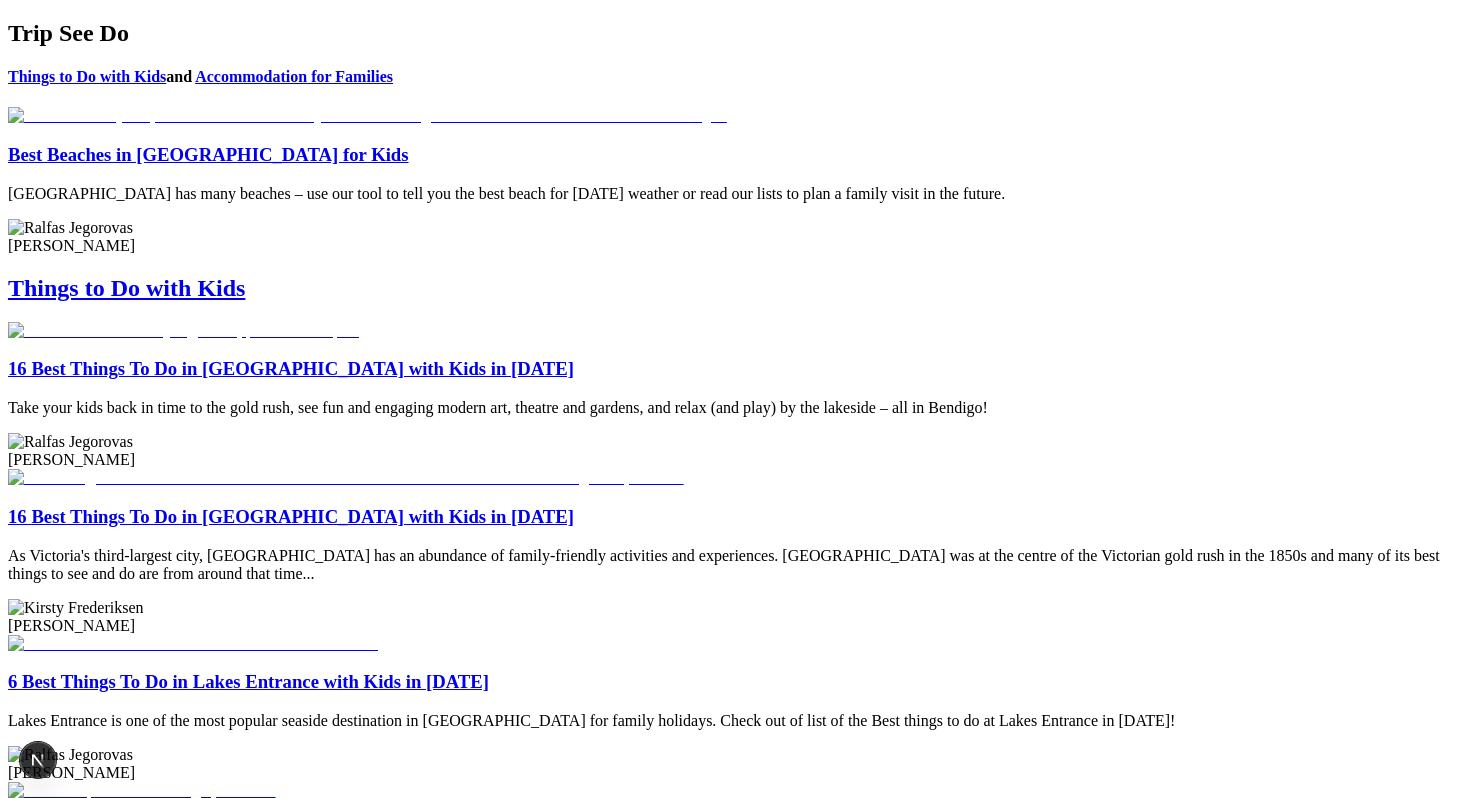scroll, scrollTop: 0, scrollLeft: 0, axis: both 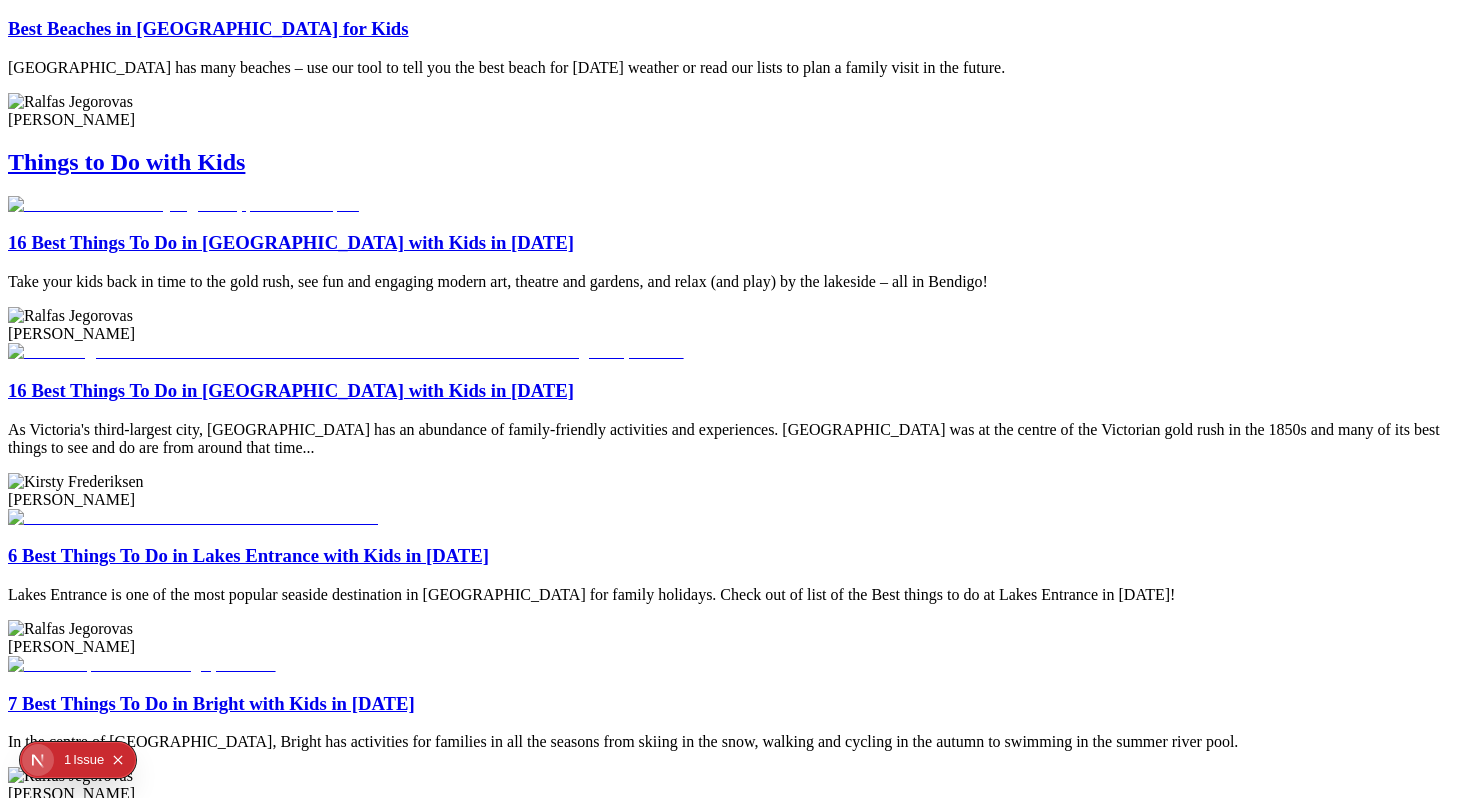click on "1" 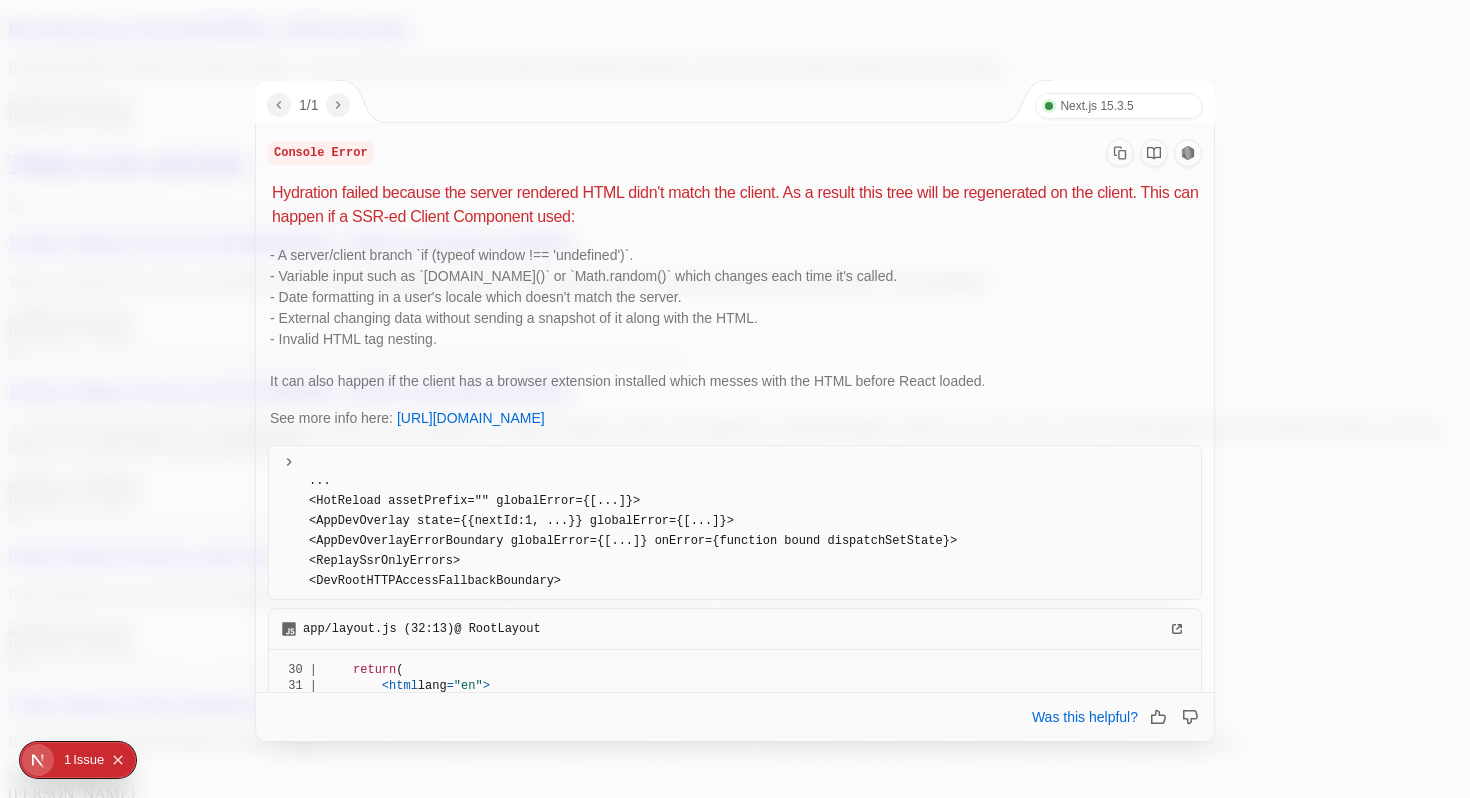 scroll, scrollTop: 330, scrollLeft: 0, axis: vertical 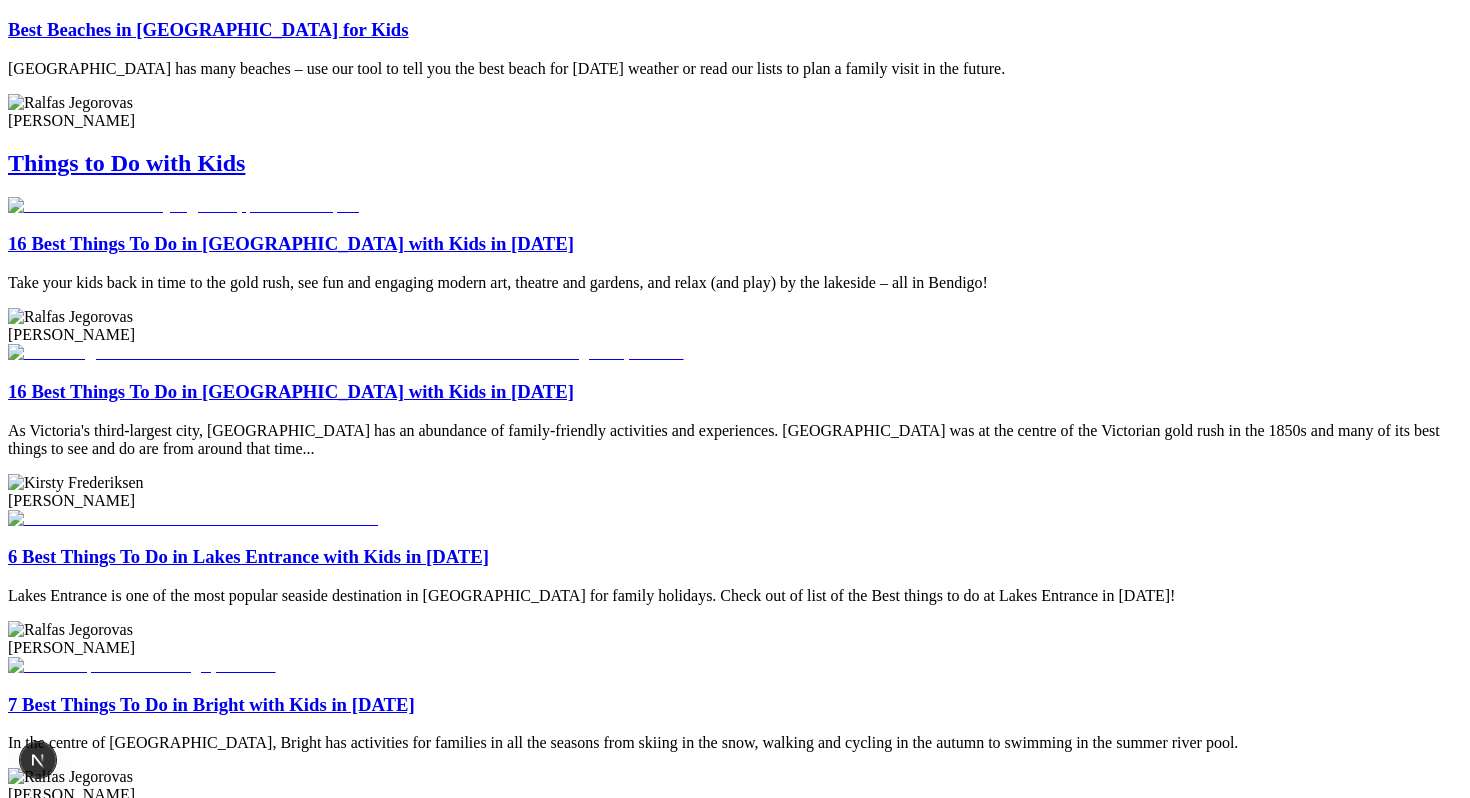 click at bounding box center (183, 206) 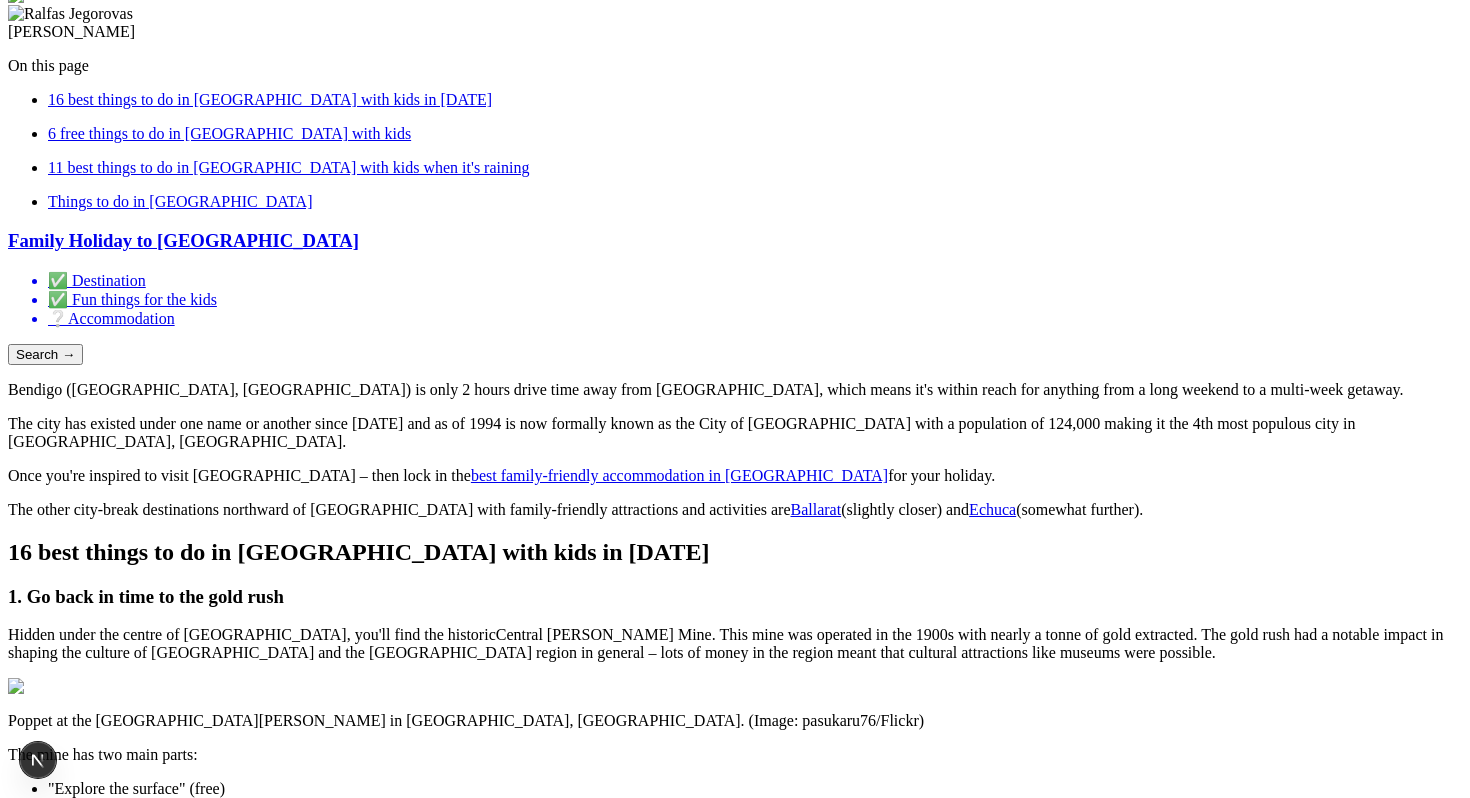 scroll, scrollTop: 218, scrollLeft: 0, axis: vertical 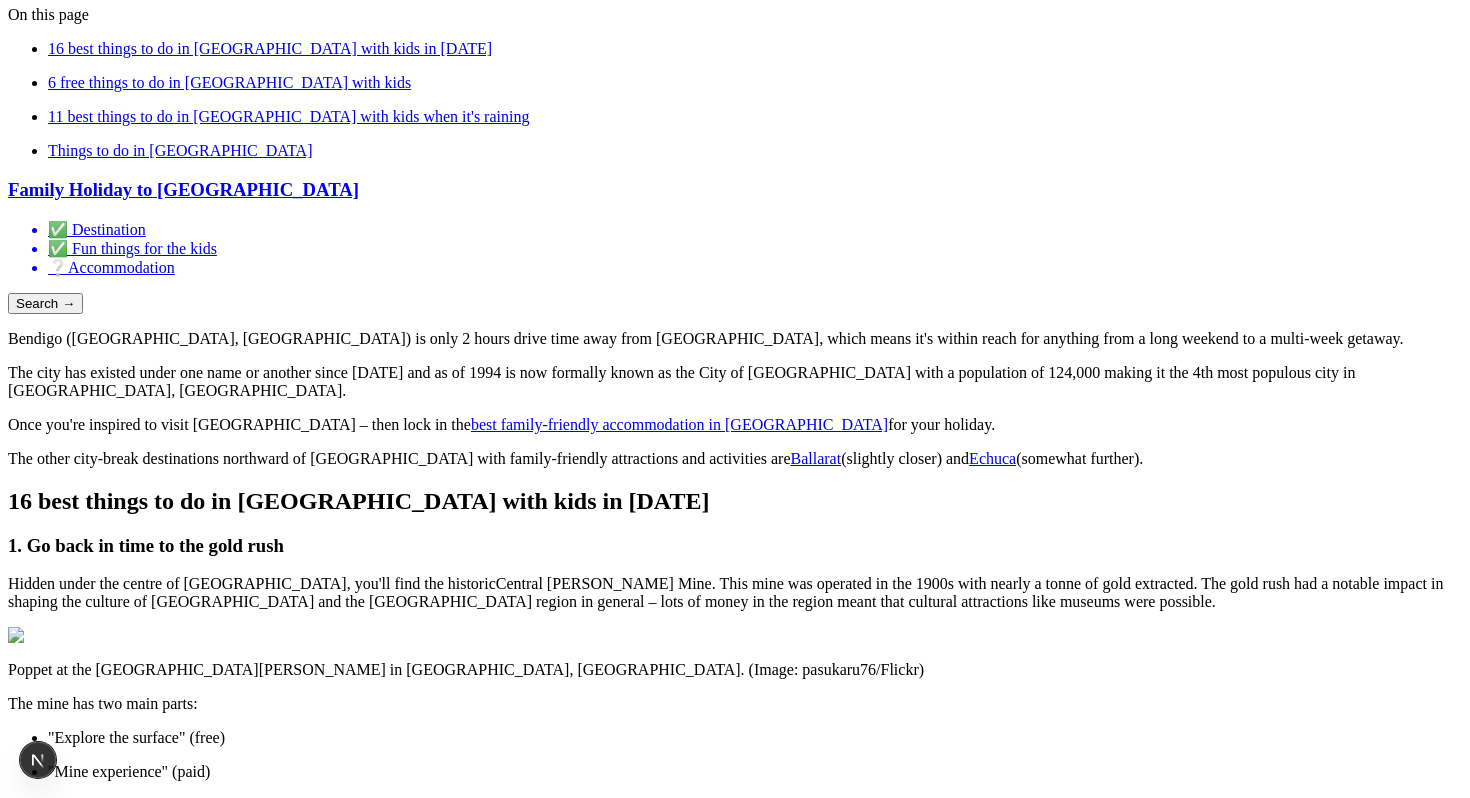 click at bounding box center [183, -55] 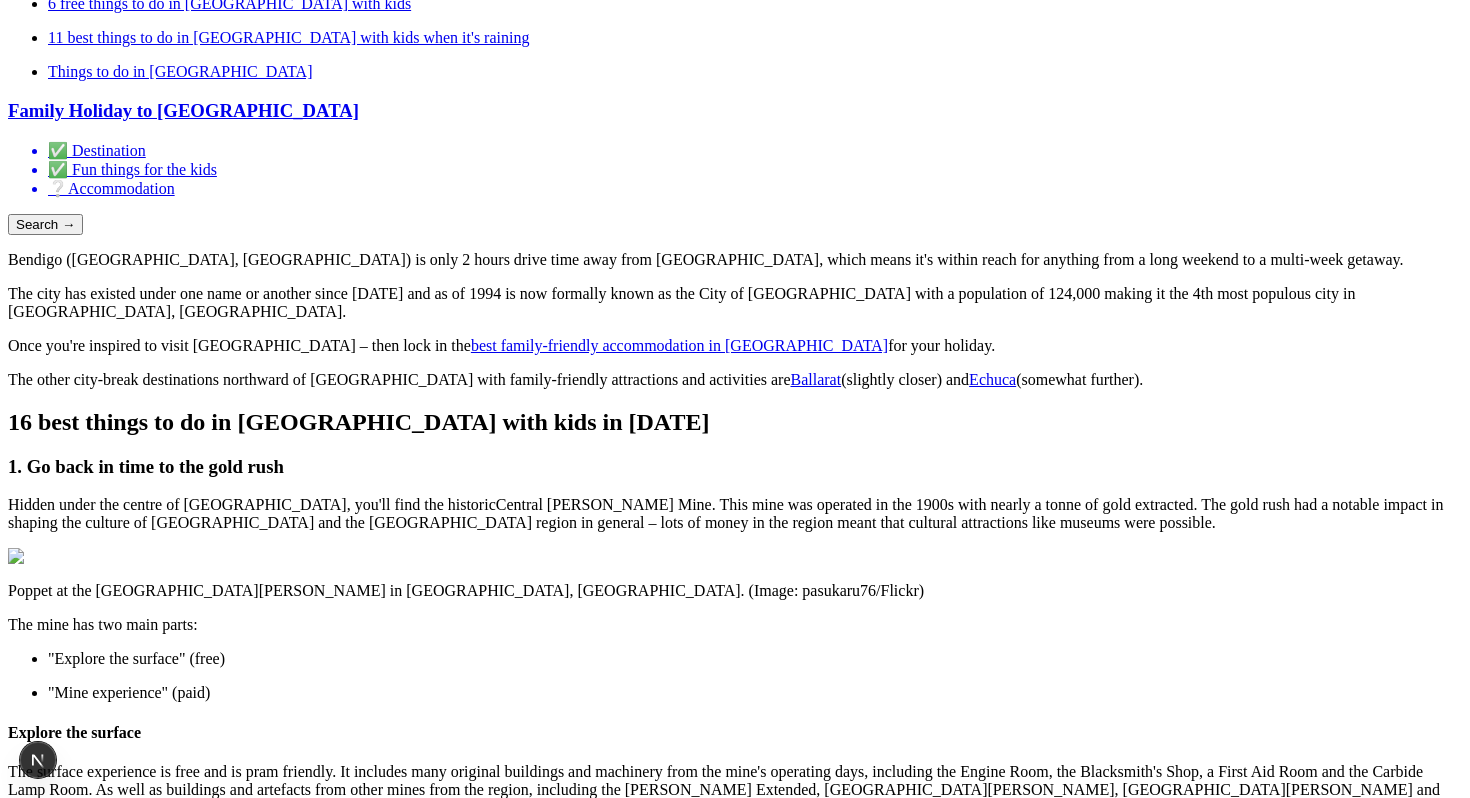 scroll, scrollTop: 0, scrollLeft: 0, axis: both 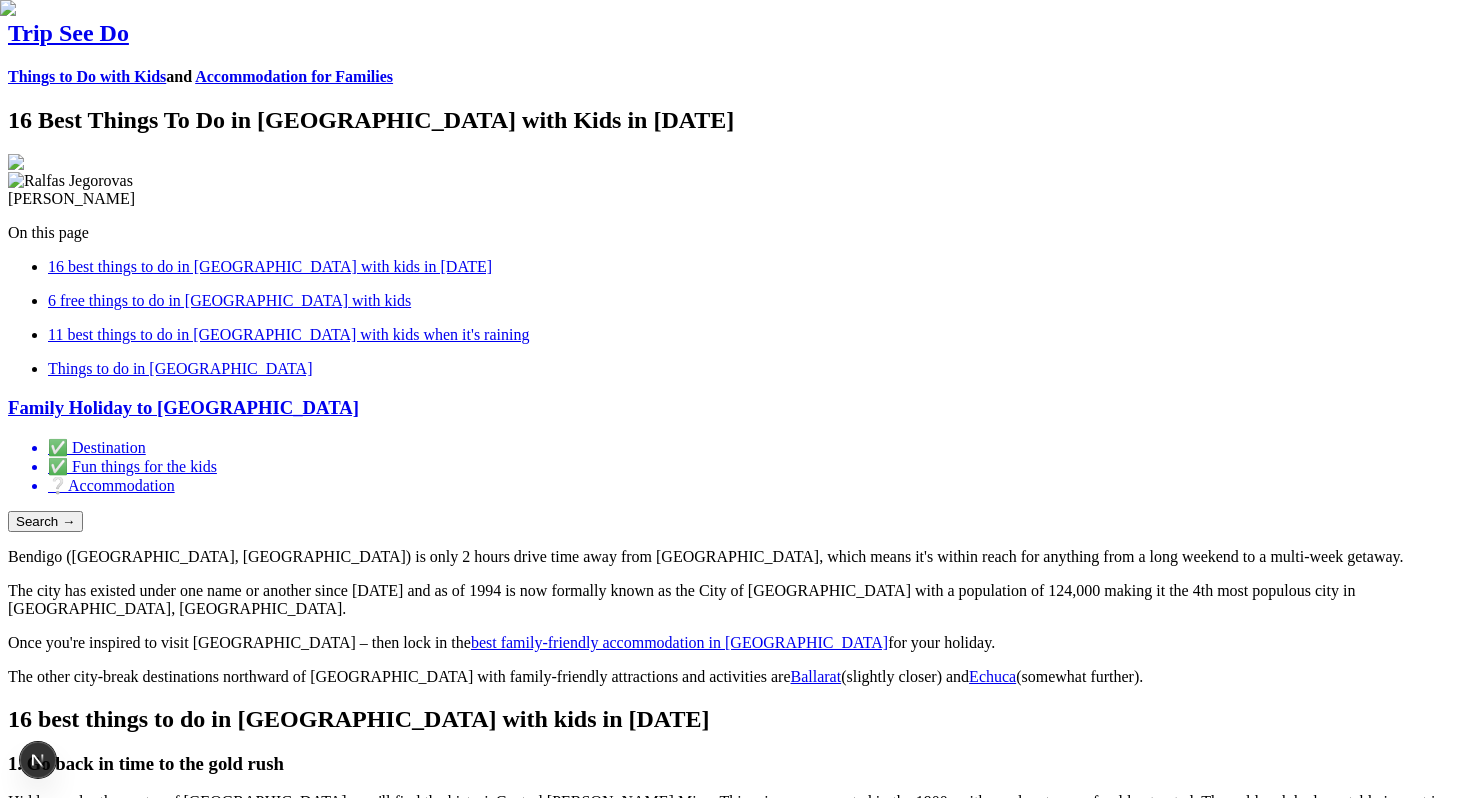 click on "Accommodation for Families" at bounding box center [294, 76] 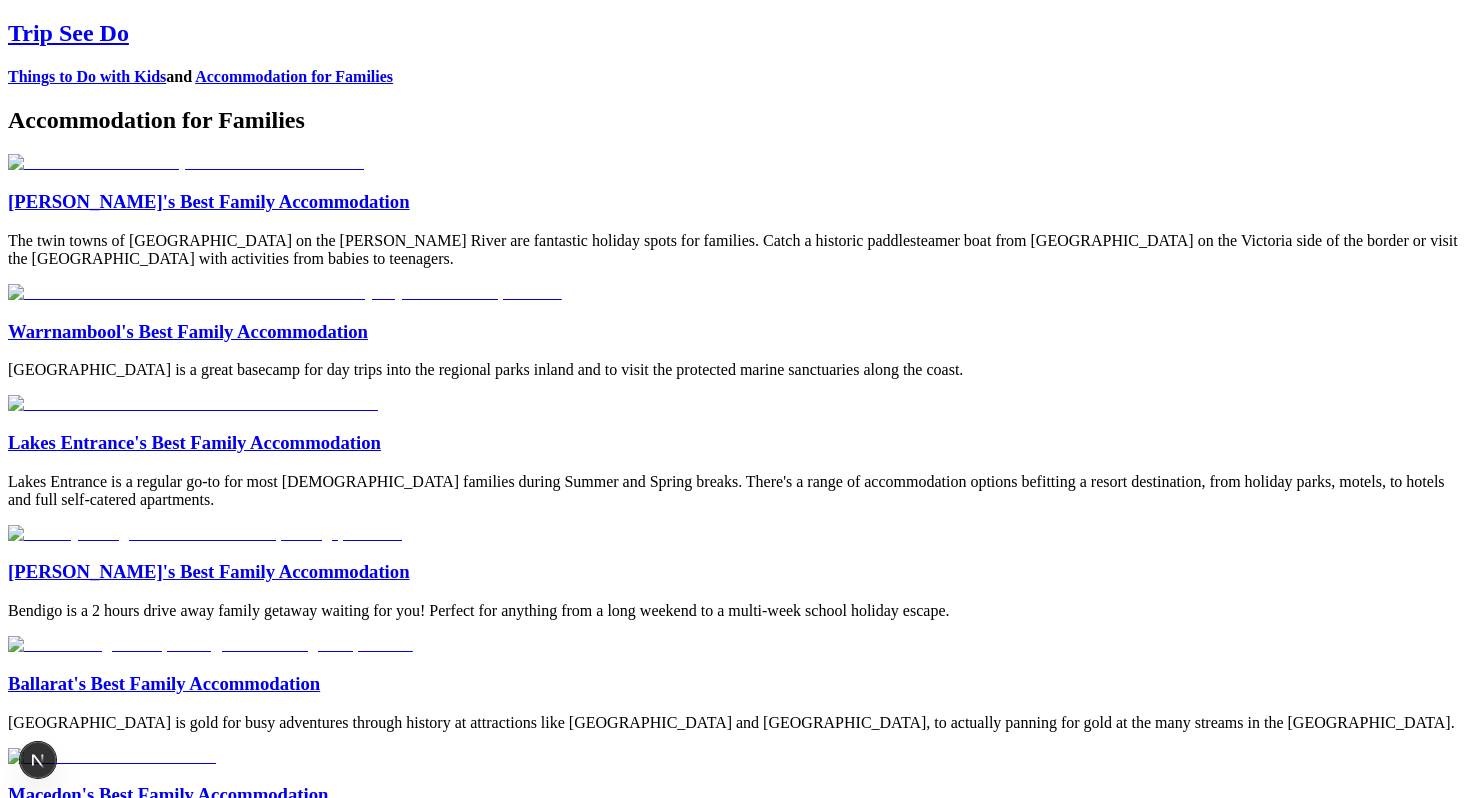 click at bounding box center [186, 163] 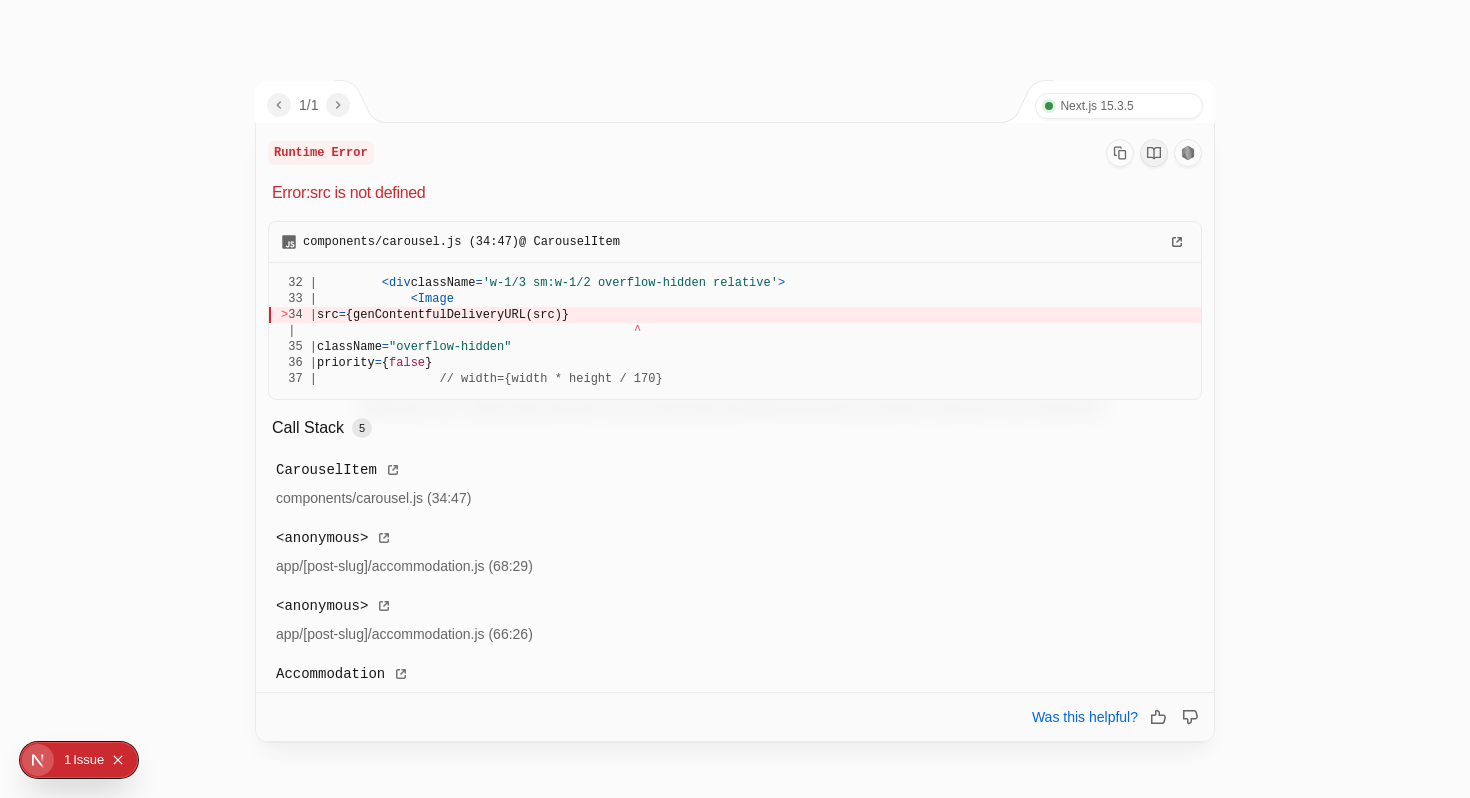 click 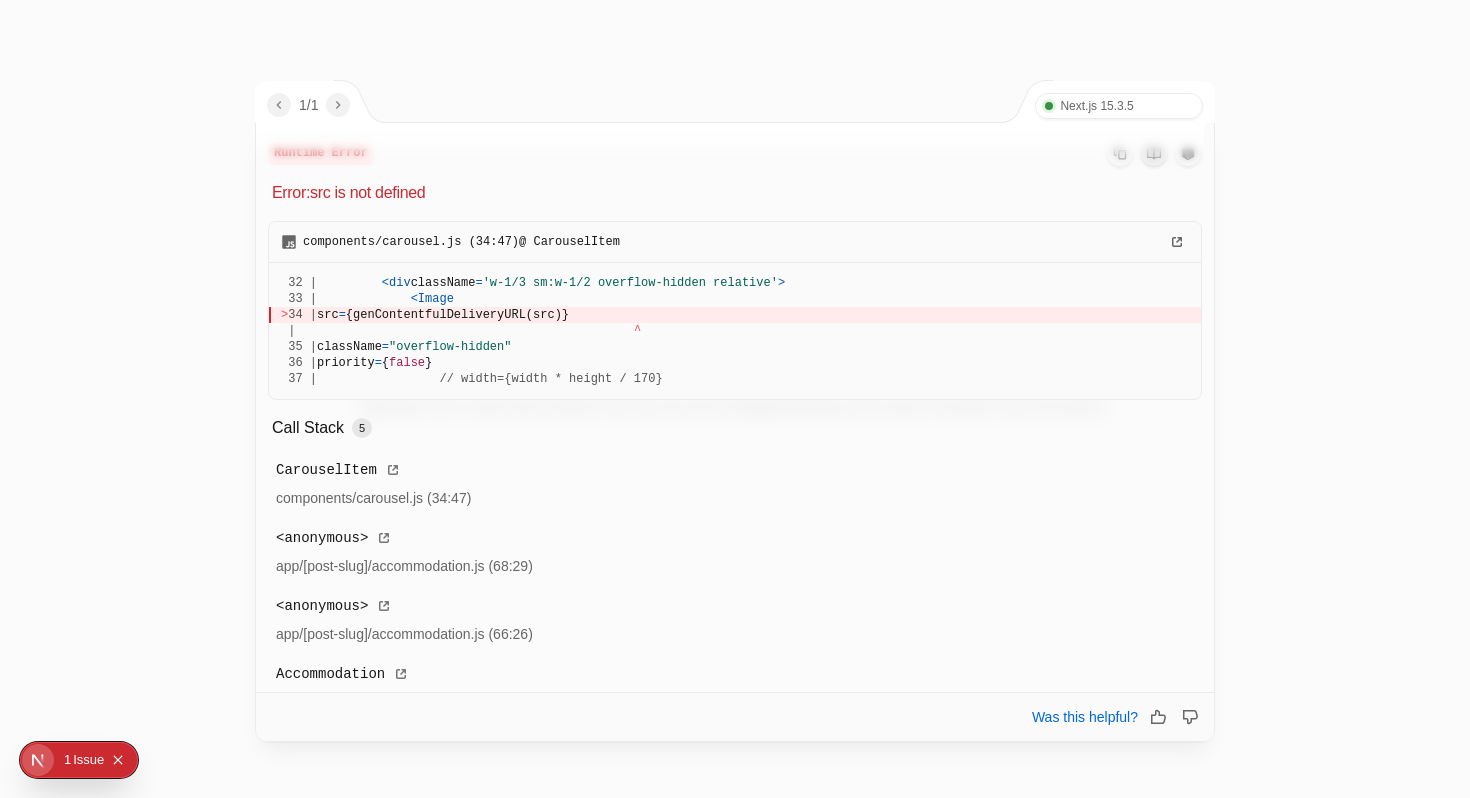 scroll, scrollTop: 112, scrollLeft: 0, axis: vertical 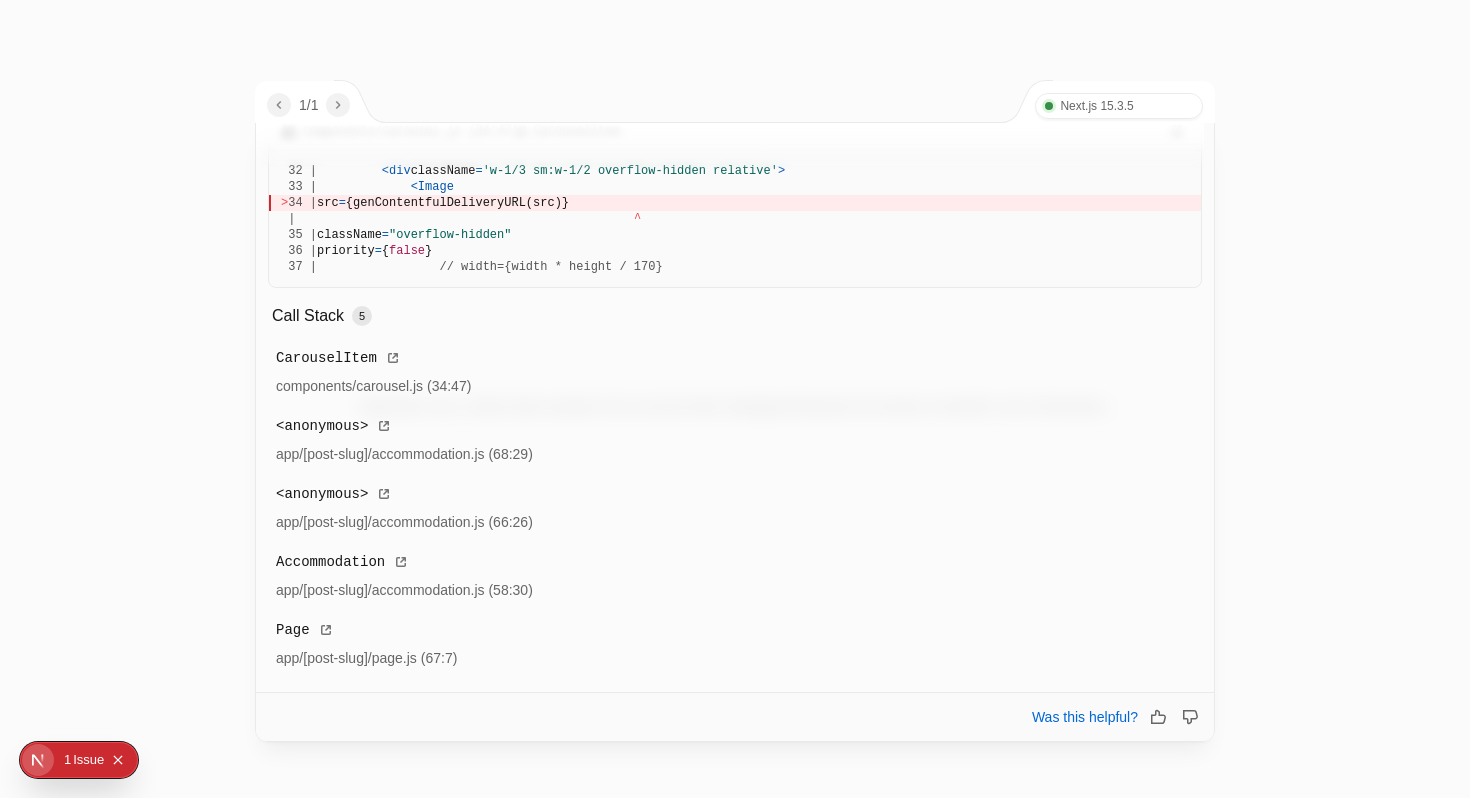 click on "1" at bounding box center (67, 760) 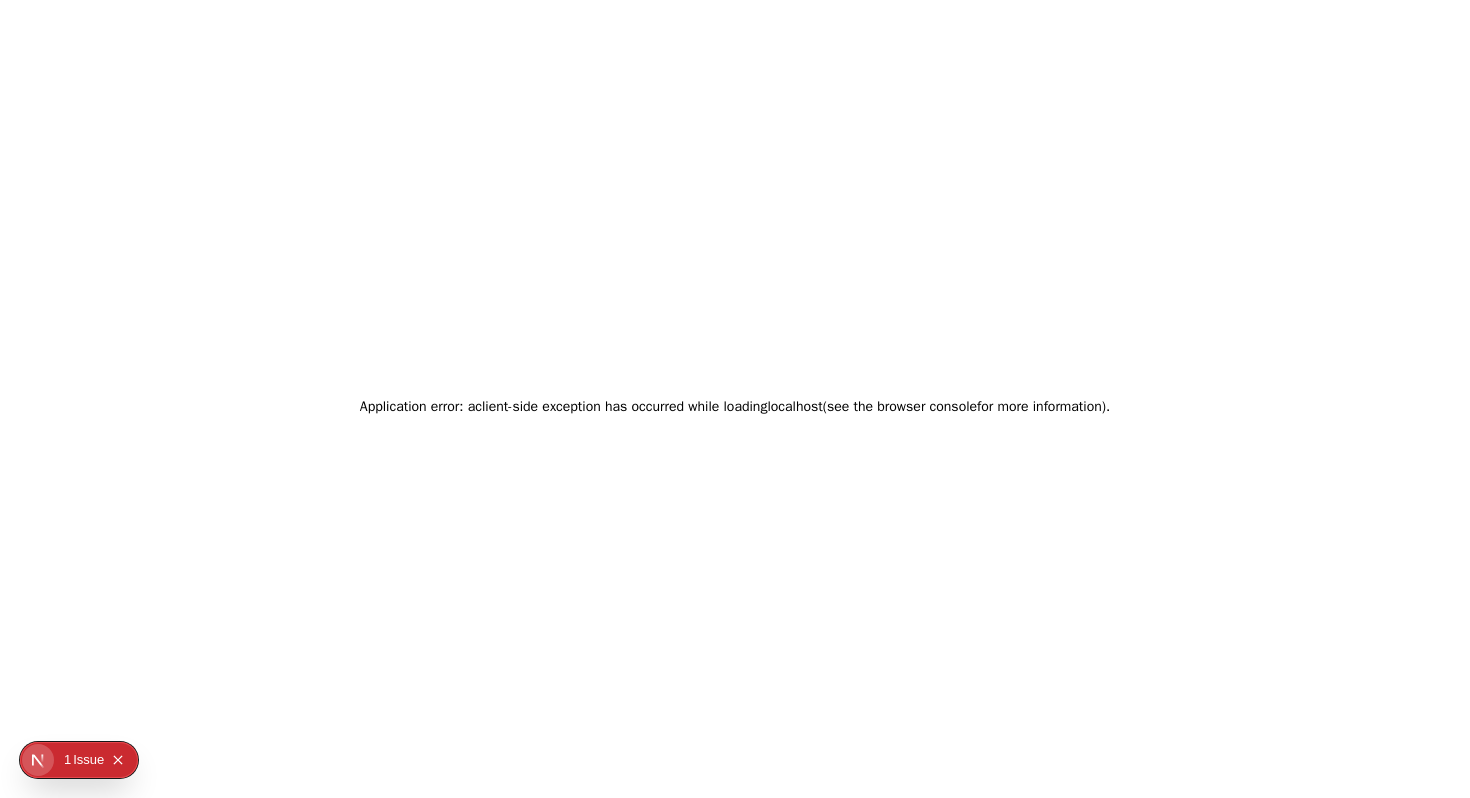 click on "1" at bounding box center (67, 760) 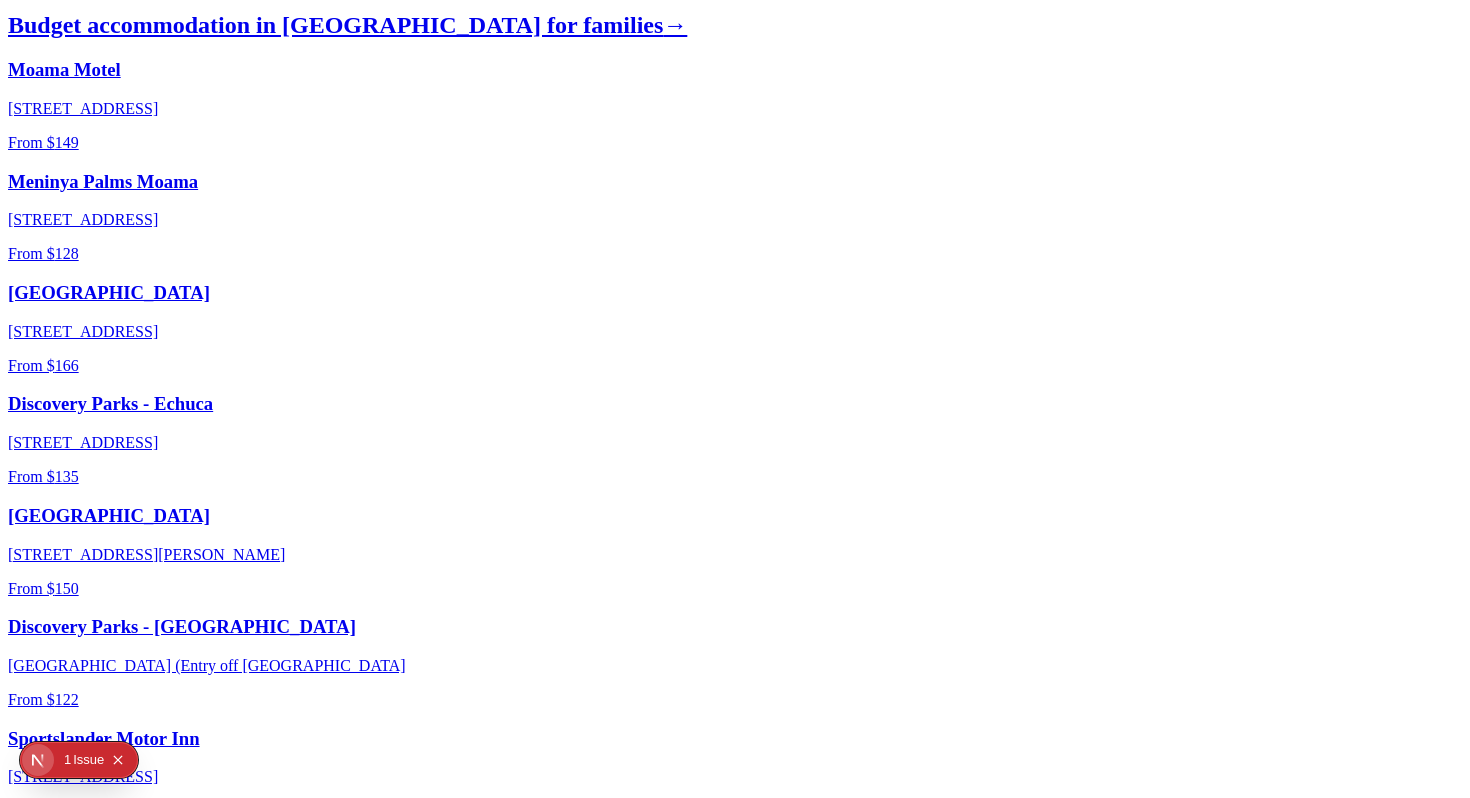 scroll, scrollTop: 0, scrollLeft: 0, axis: both 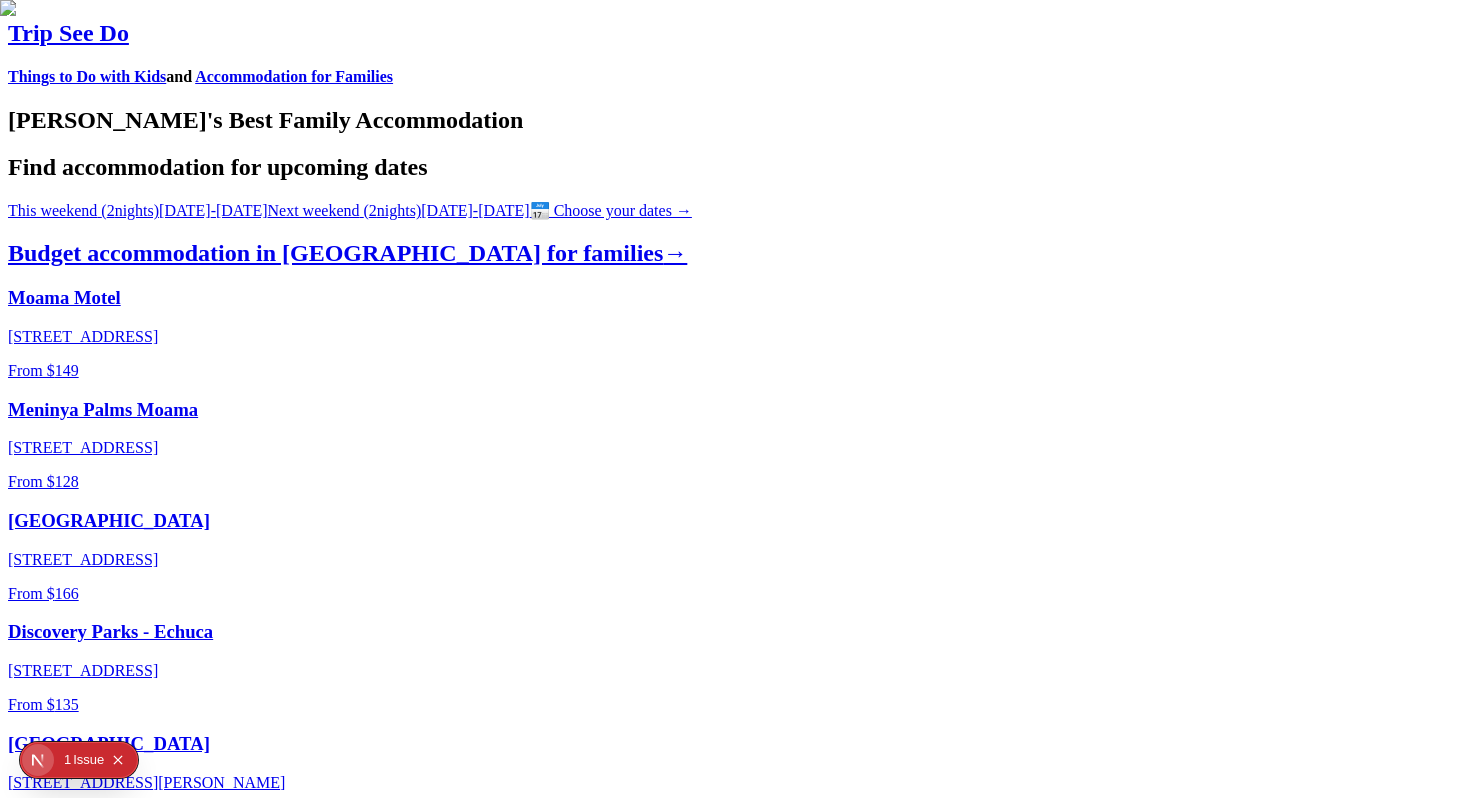 click on "Things to Do with Kids" at bounding box center [87, 76] 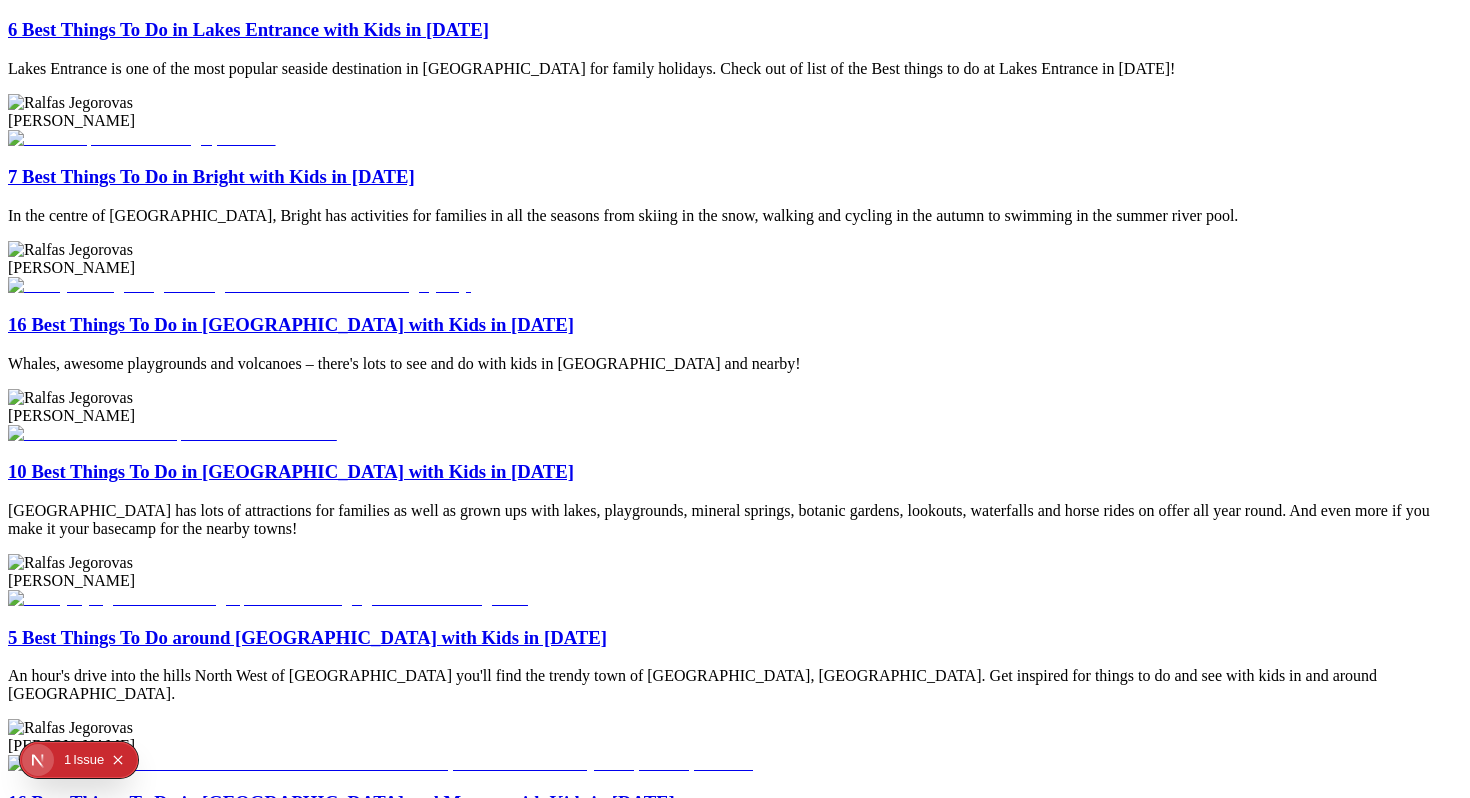 scroll, scrollTop: 0, scrollLeft: 0, axis: both 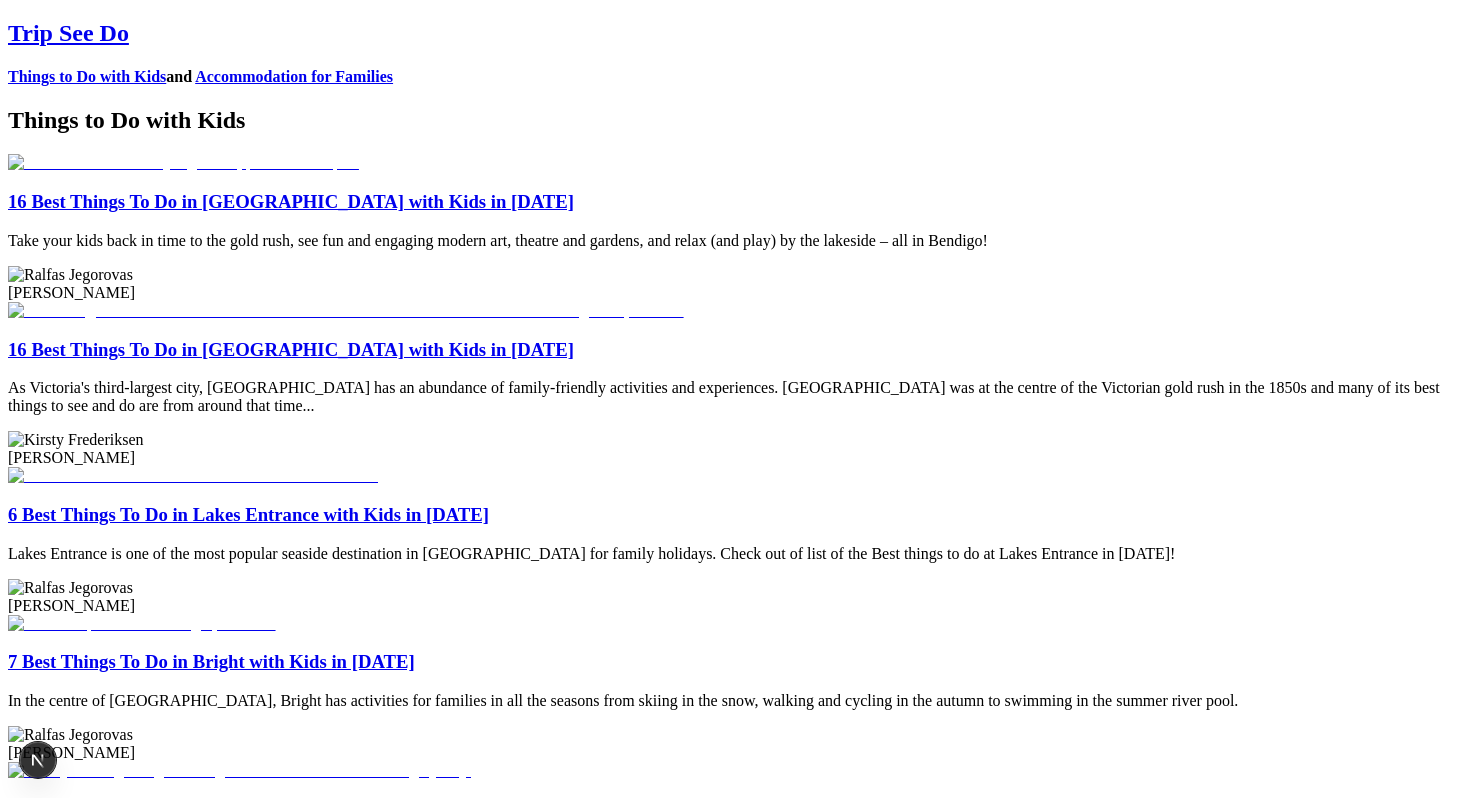 click on "Accommodation for Families" at bounding box center (294, 76) 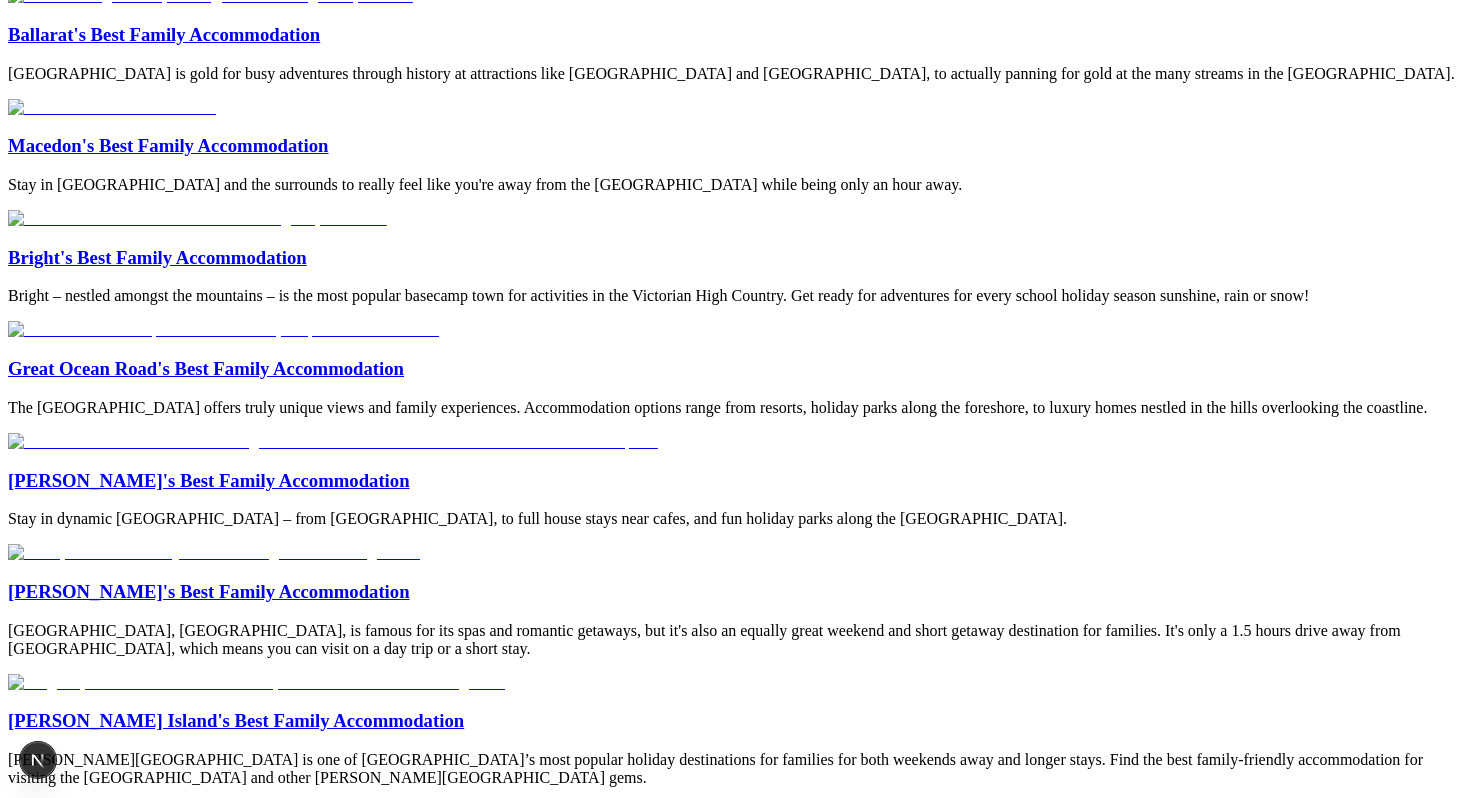 scroll, scrollTop: 808, scrollLeft: 0, axis: vertical 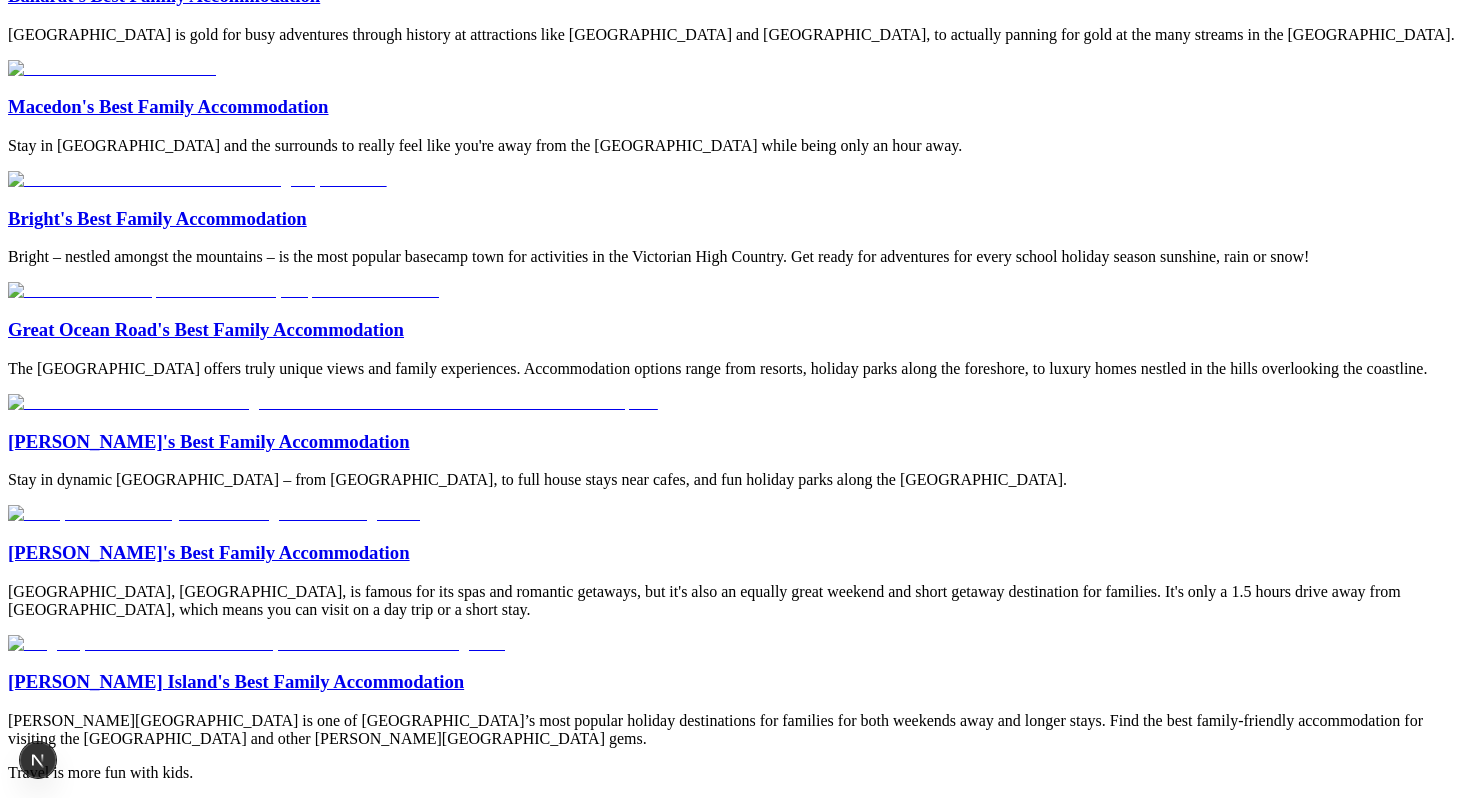 click at bounding box center [193, -284] 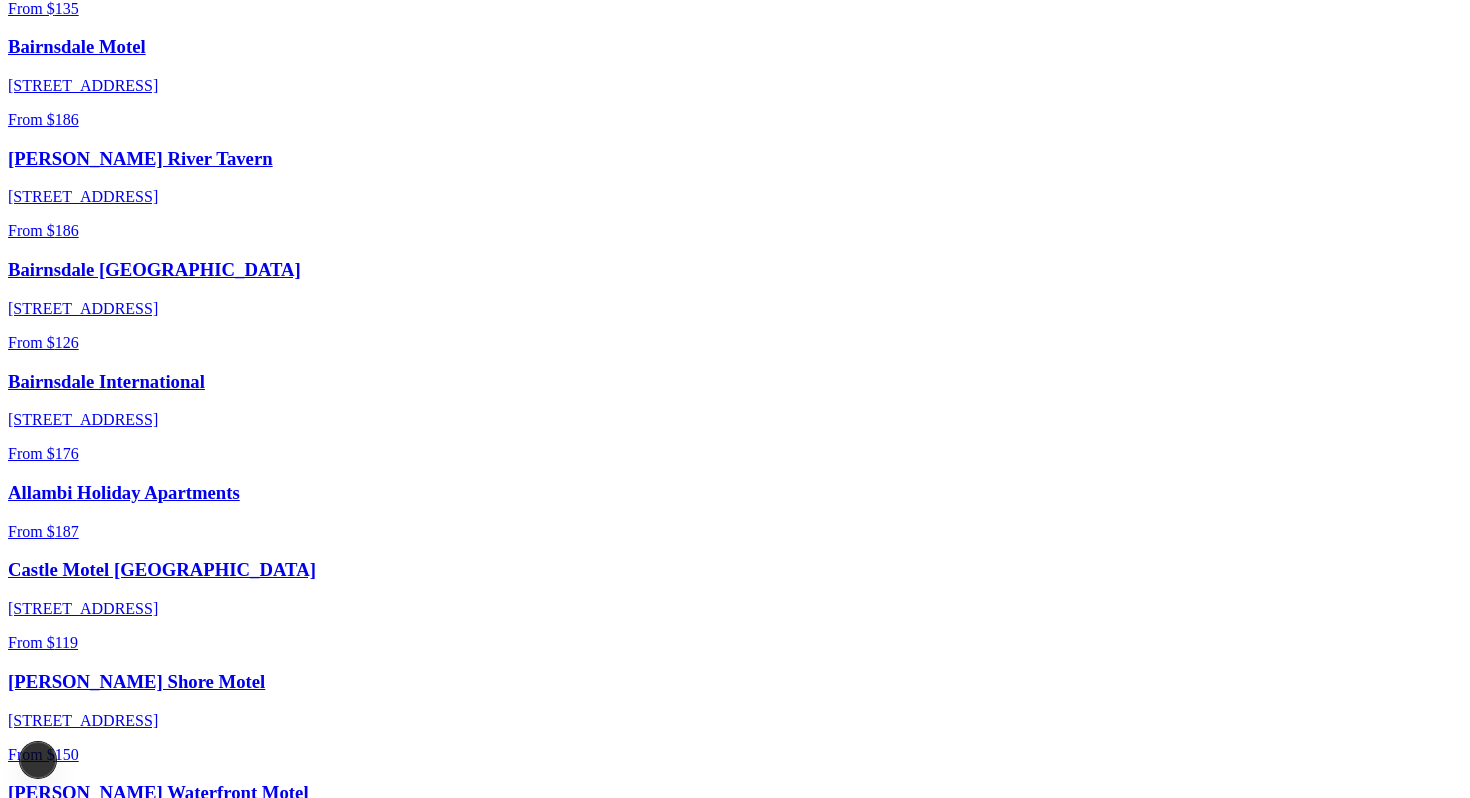 scroll, scrollTop: 0, scrollLeft: 0, axis: both 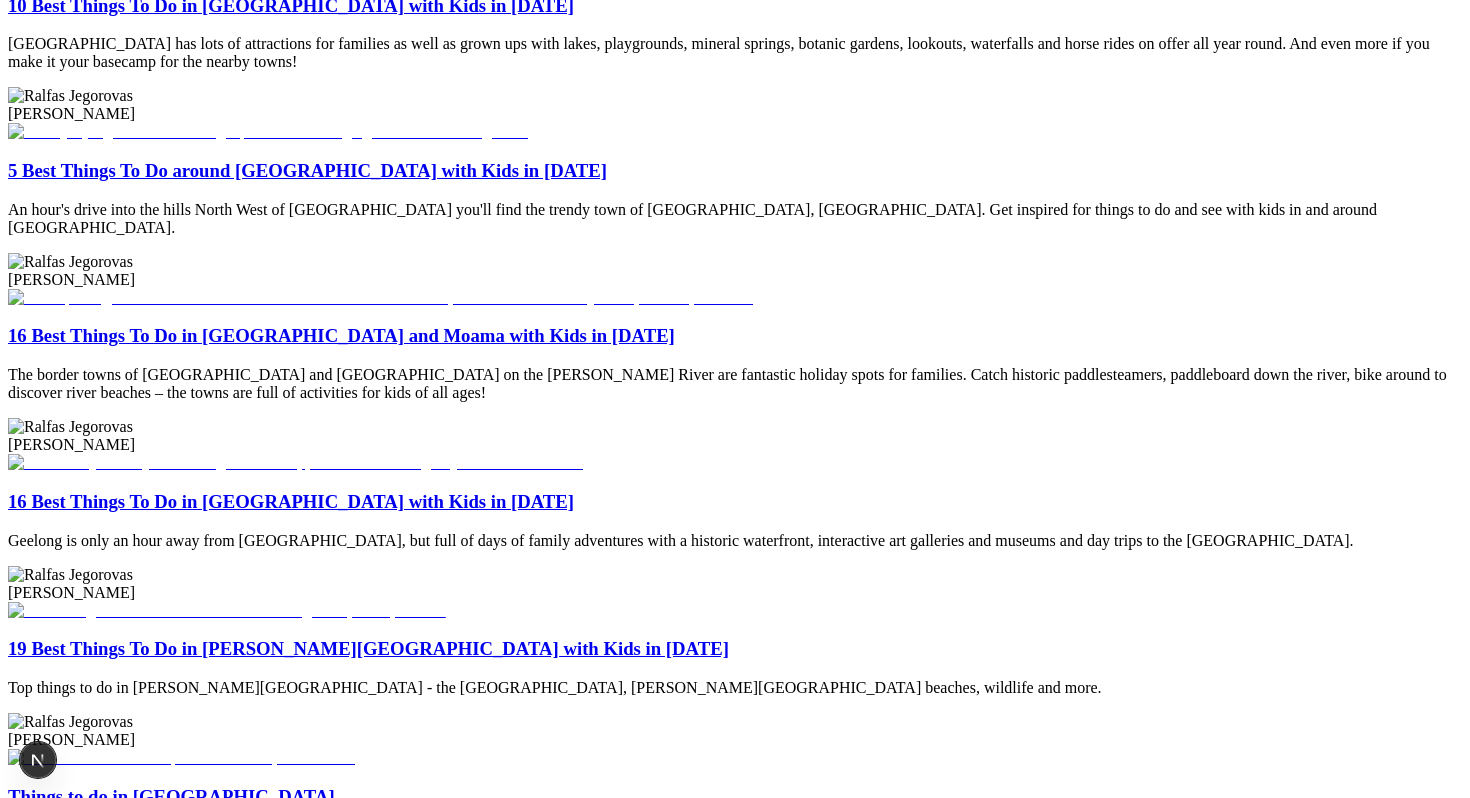click at bounding box center [142, -328] 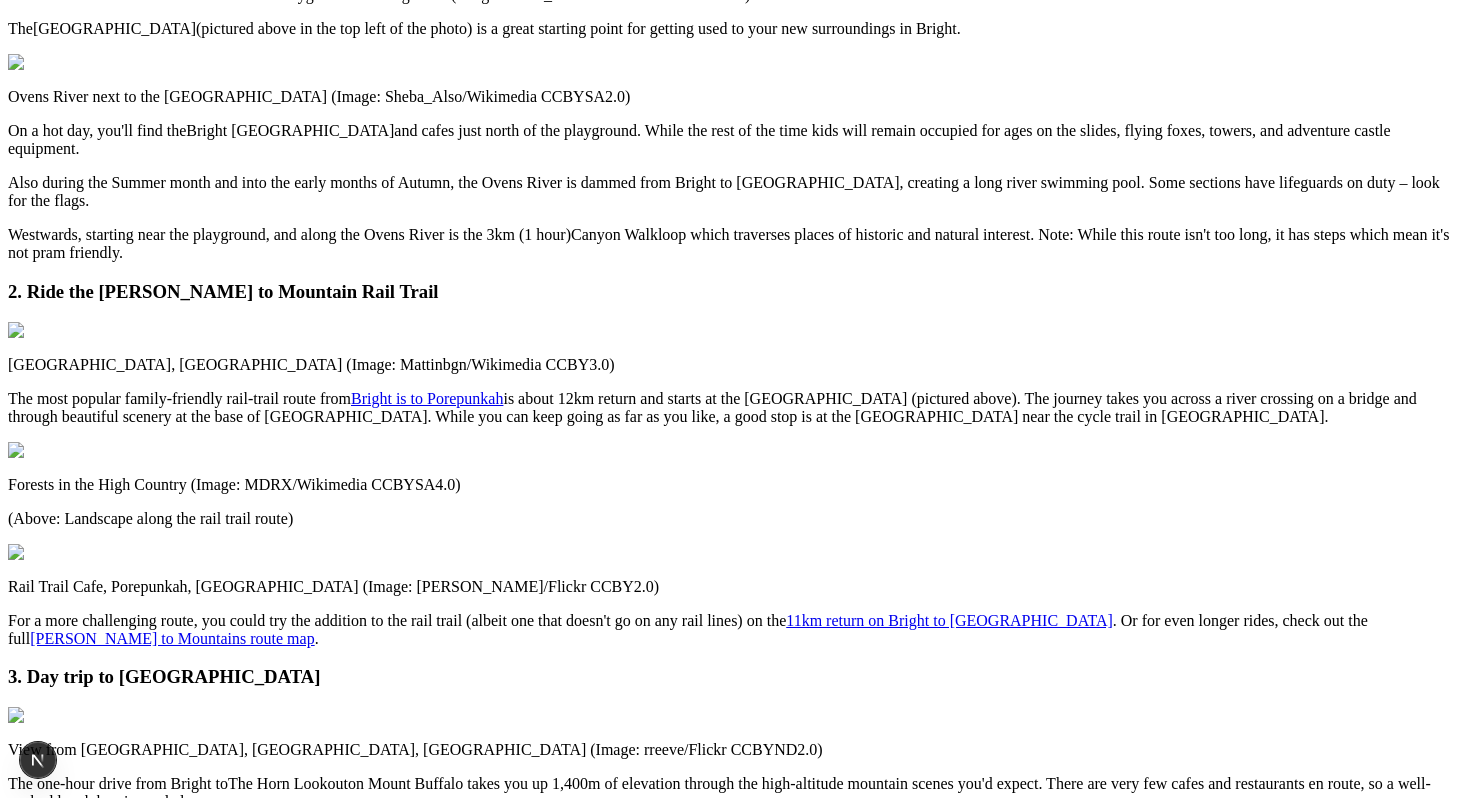 scroll, scrollTop: 713, scrollLeft: 0, axis: vertical 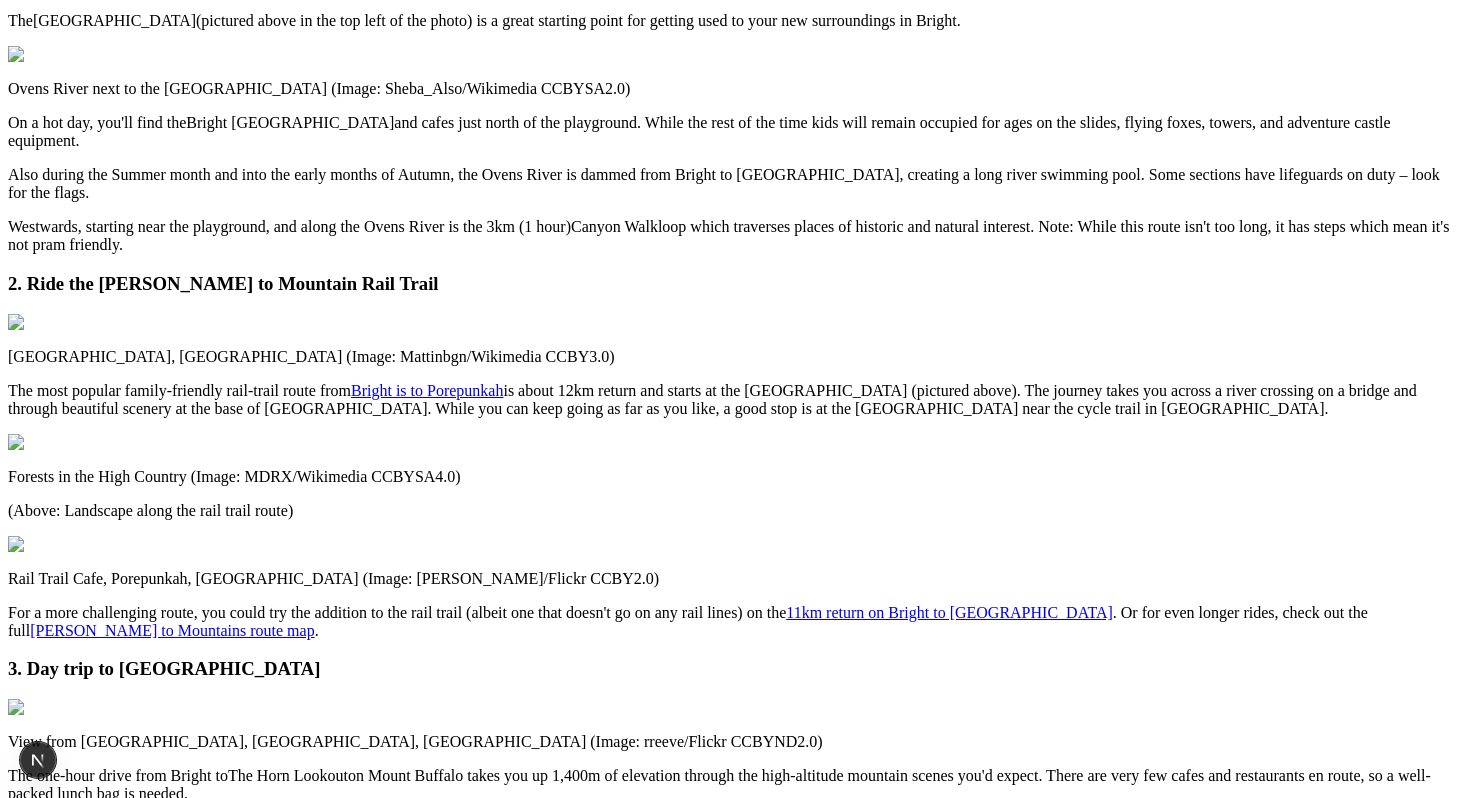 click on "7 Best Things To Do in Bright with Kids in [DATE] [PERSON_NAME] On this page 7 best things to do in Bright with kids in [DATE] Family Holiday to Bright ✅ Destination ✅ Fun things for the kids ❔  Accommodation Search → Bright, nestled amongst the mountains, is the most popular basecamp town for activities in the Victorian High Country. It sits in the valley with the Ovens River passing through the North of the town and wooded mountainsides in all directions. If you've only ever visited the High Country in Winter, it's worth putting it on your list for all the other seasons – each season paints the landscape in a different colour palette and fills your holidays with different activities. Once you're inspired to visit Bright – then lock in the  best family-friendly accommodation in Bright  for your holiday. 7 best things to do in Bright with kids in [DATE] 1. Explore Bright along the river Ovens River with Howitt Park Adventure Playground in background (Image: Sheba_Also/Wikimedia CCBYSA2.0) The  . ." at bounding box center (735, 3009) 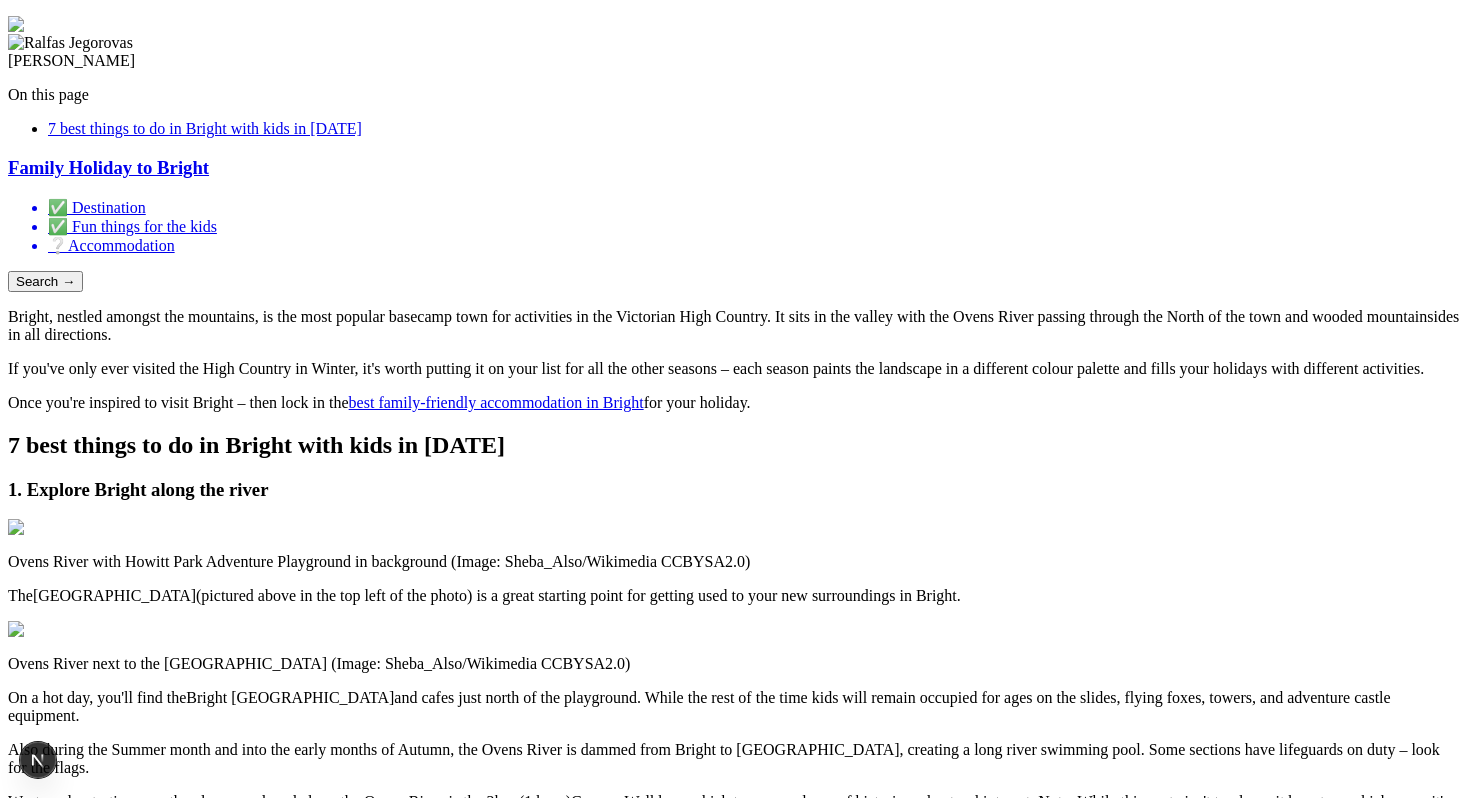 scroll, scrollTop: 0, scrollLeft: 0, axis: both 